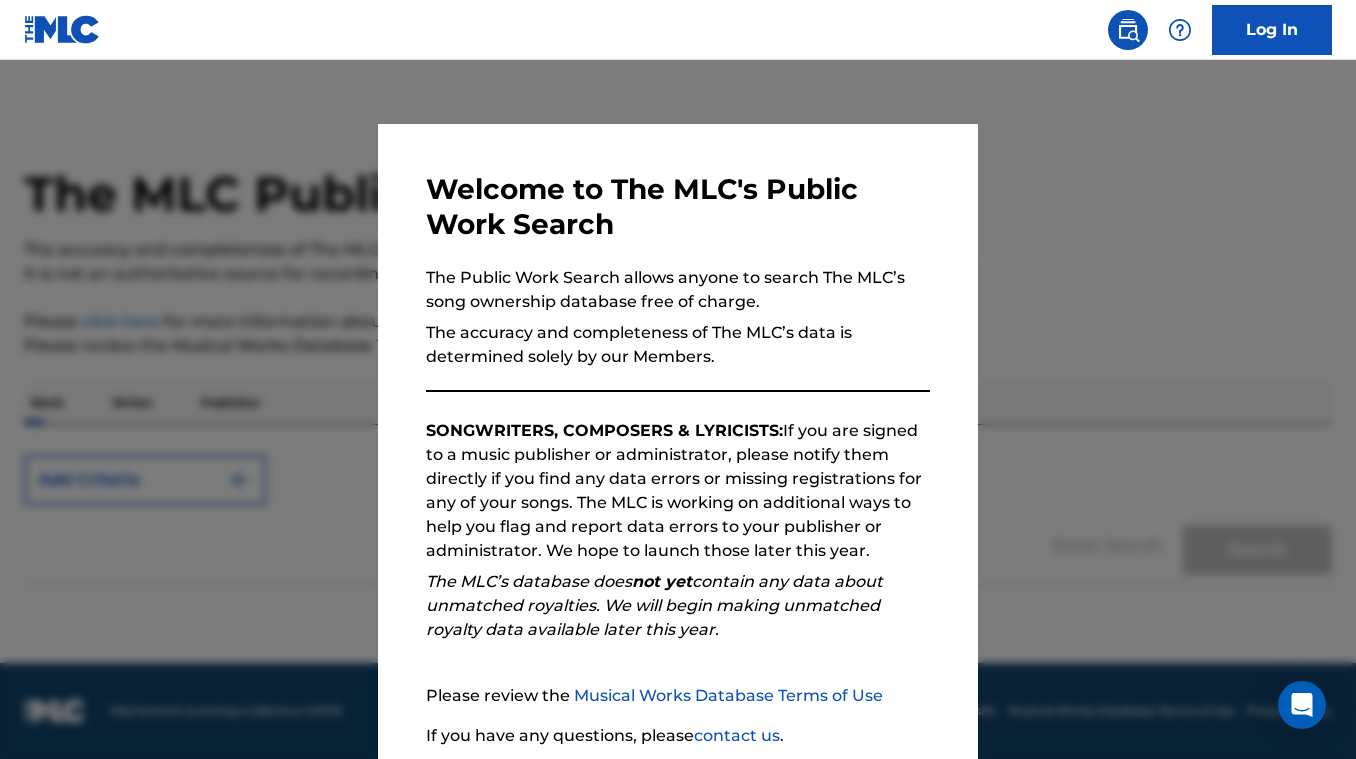 scroll, scrollTop: 0, scrollLeft: 0, axis: both 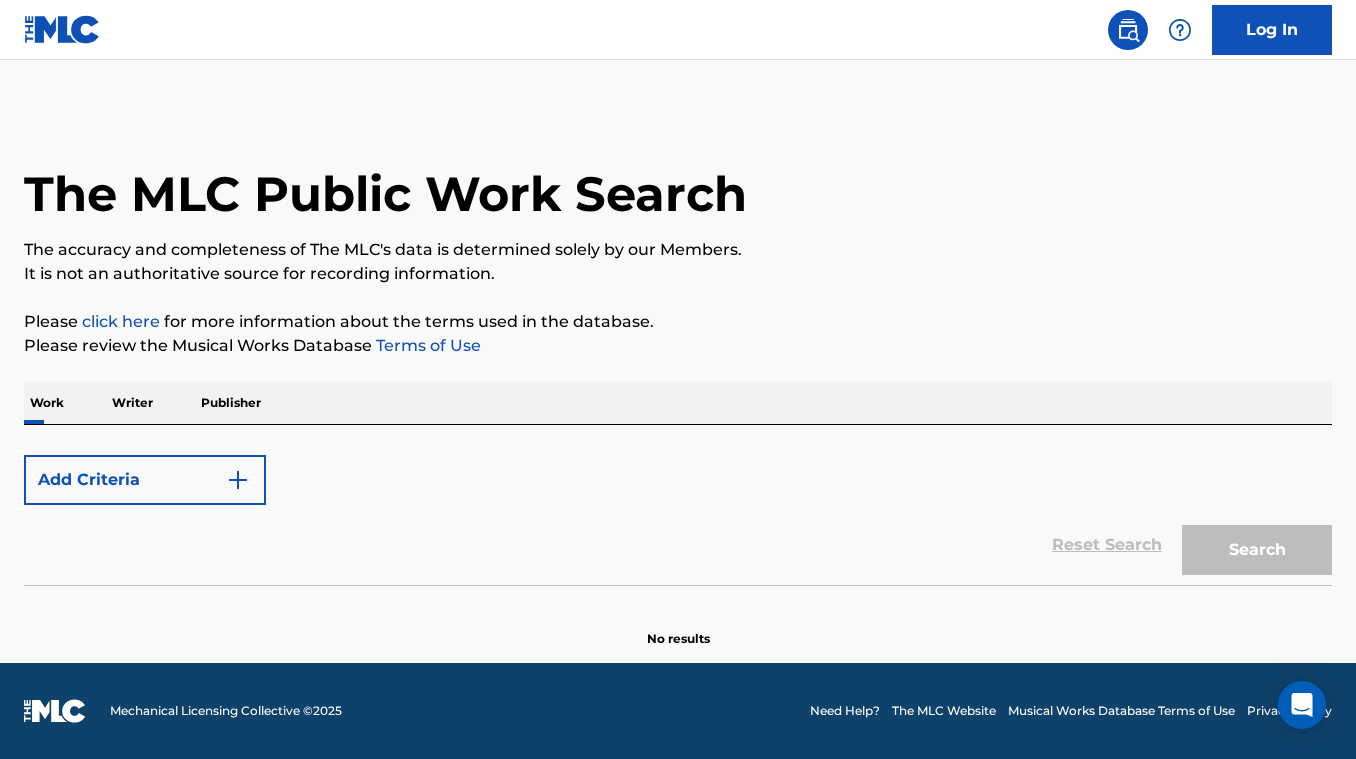 click on "Work" at bounding box center (47, 403) 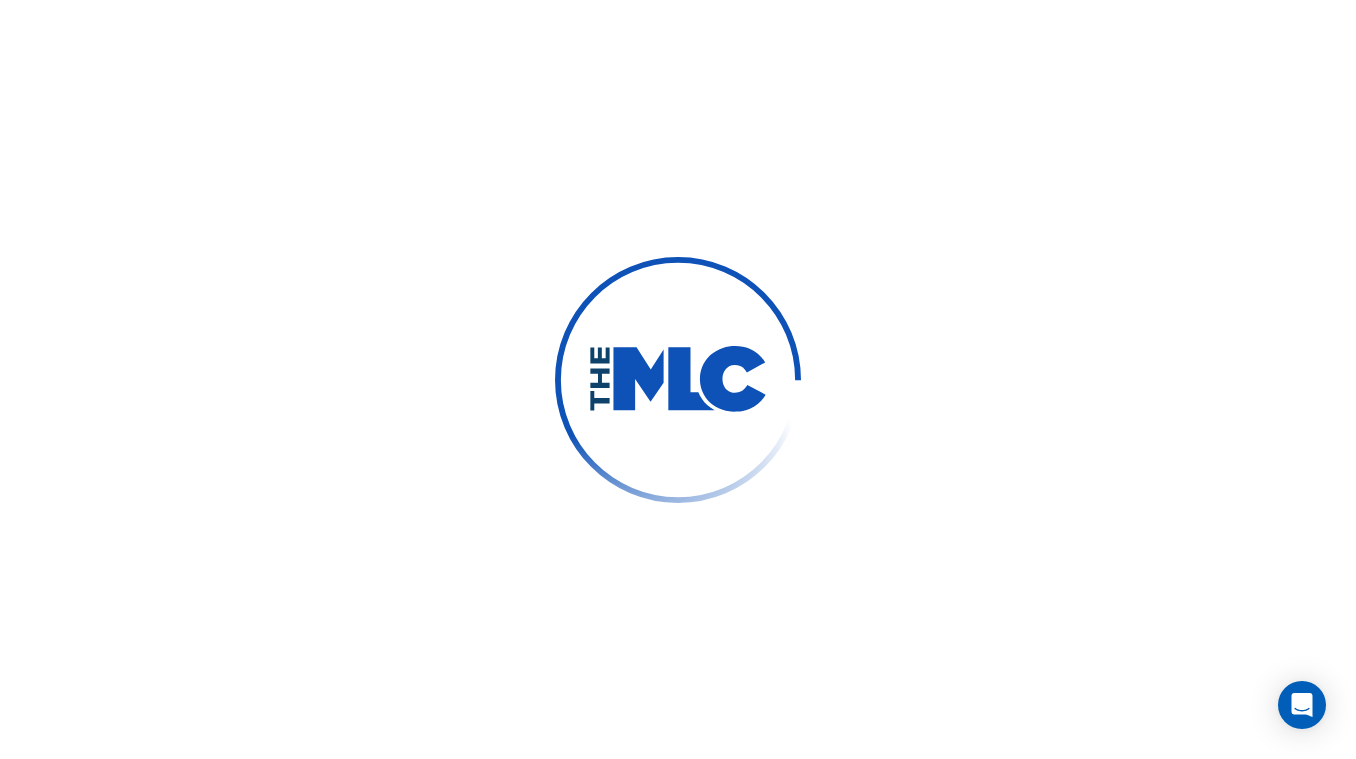 scroll, scrollTop: 0, scrollLeft: 0, axis: both 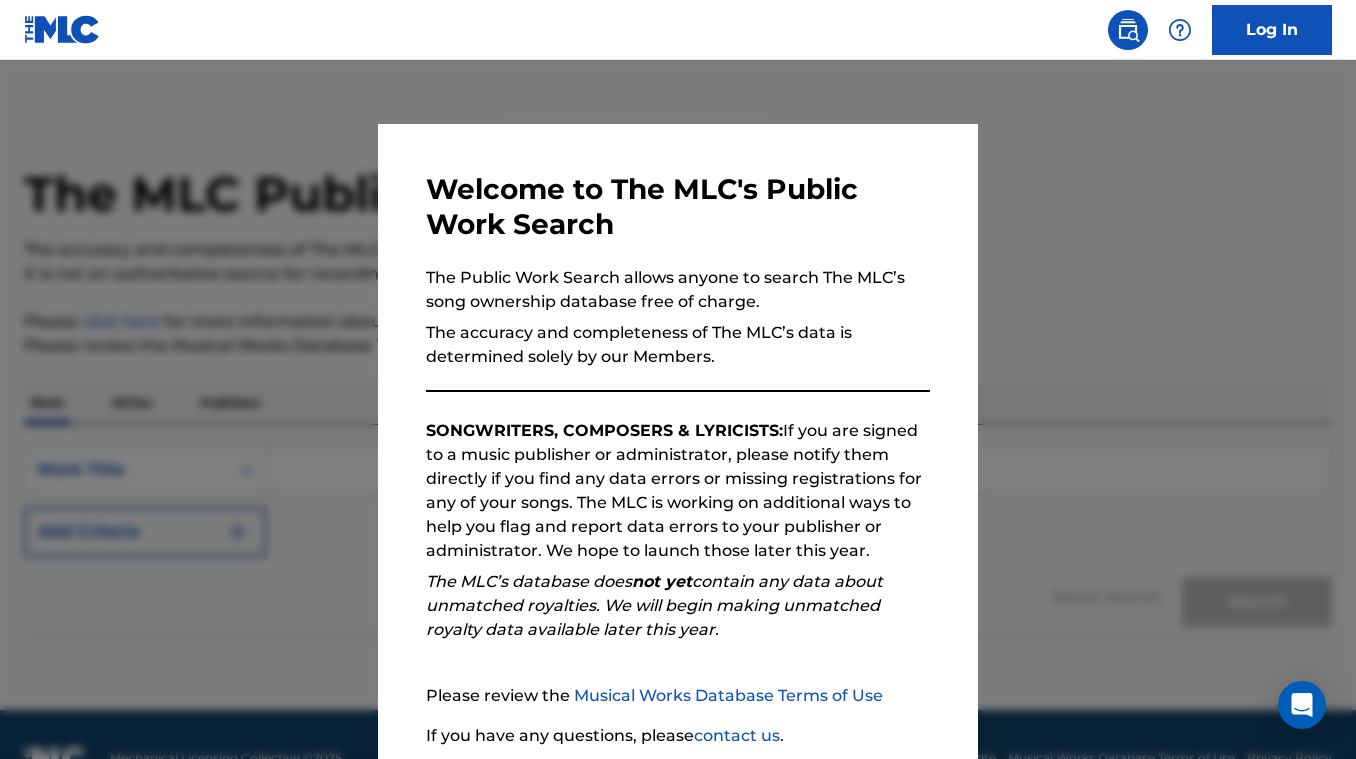 click at bounding box center [678, 439] 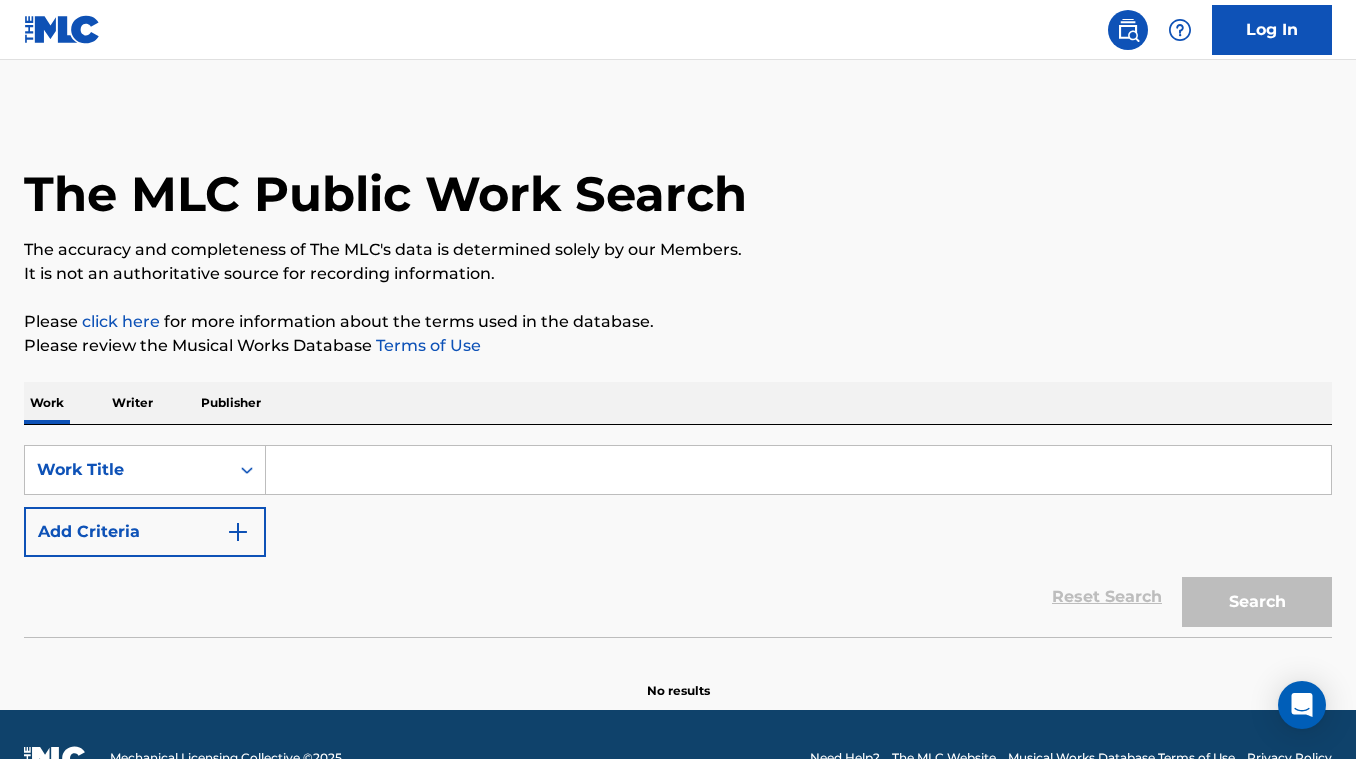 click at bounding box center [798, 470] 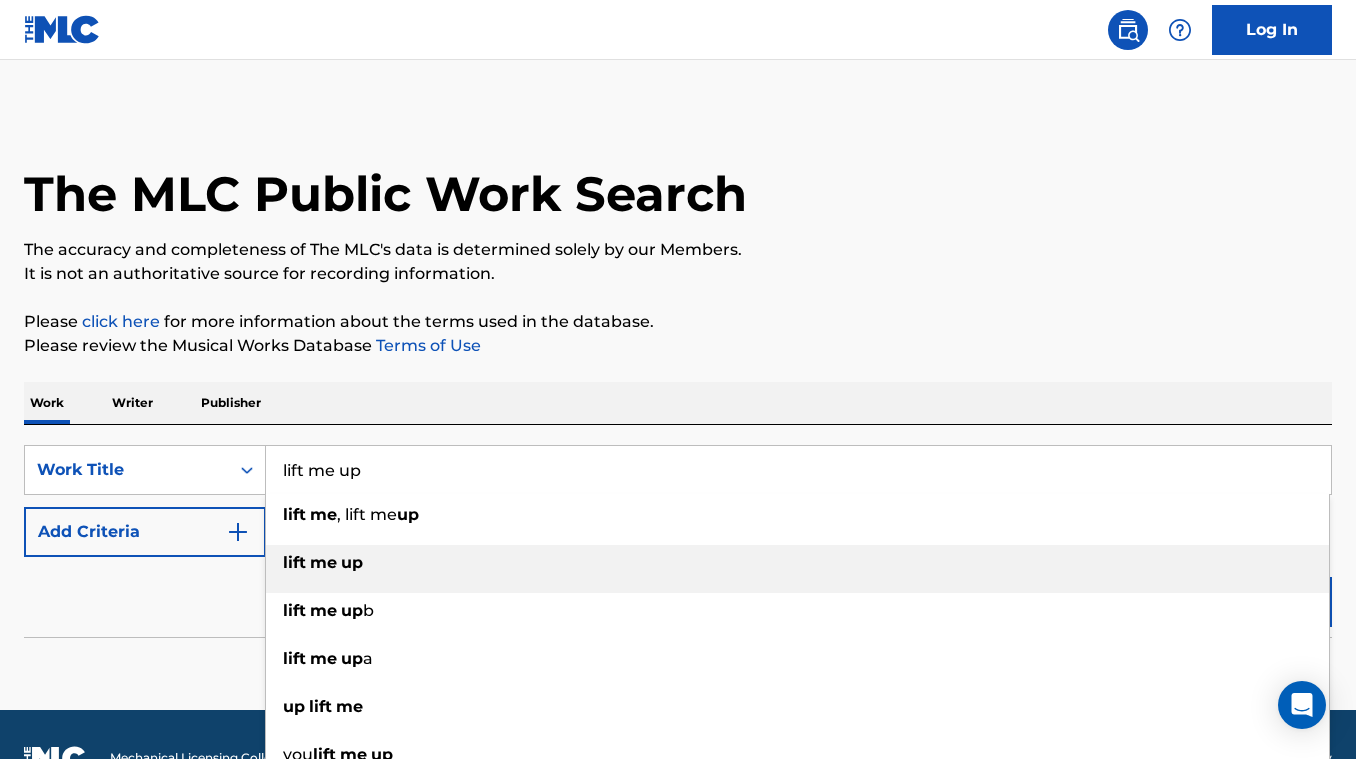 type on "lift me up" 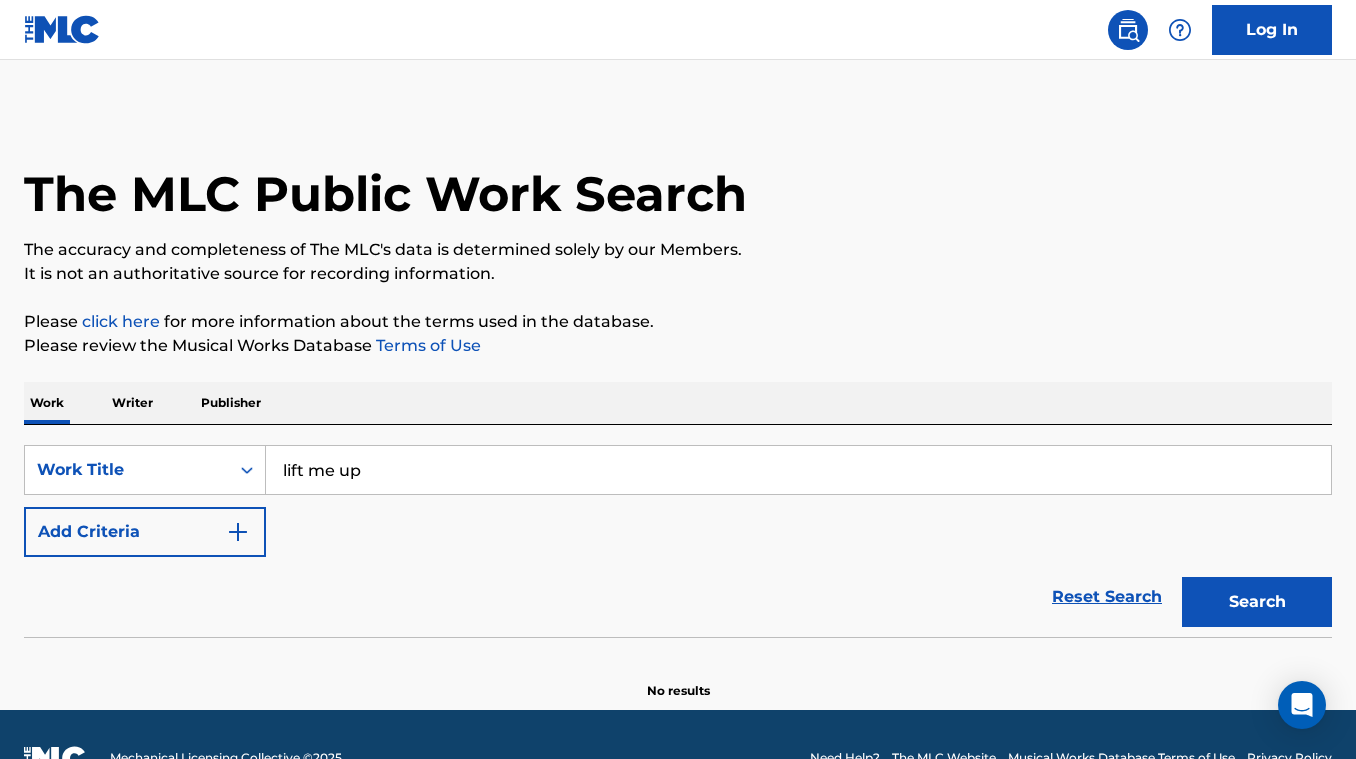 click at bounding box center (238, 532) 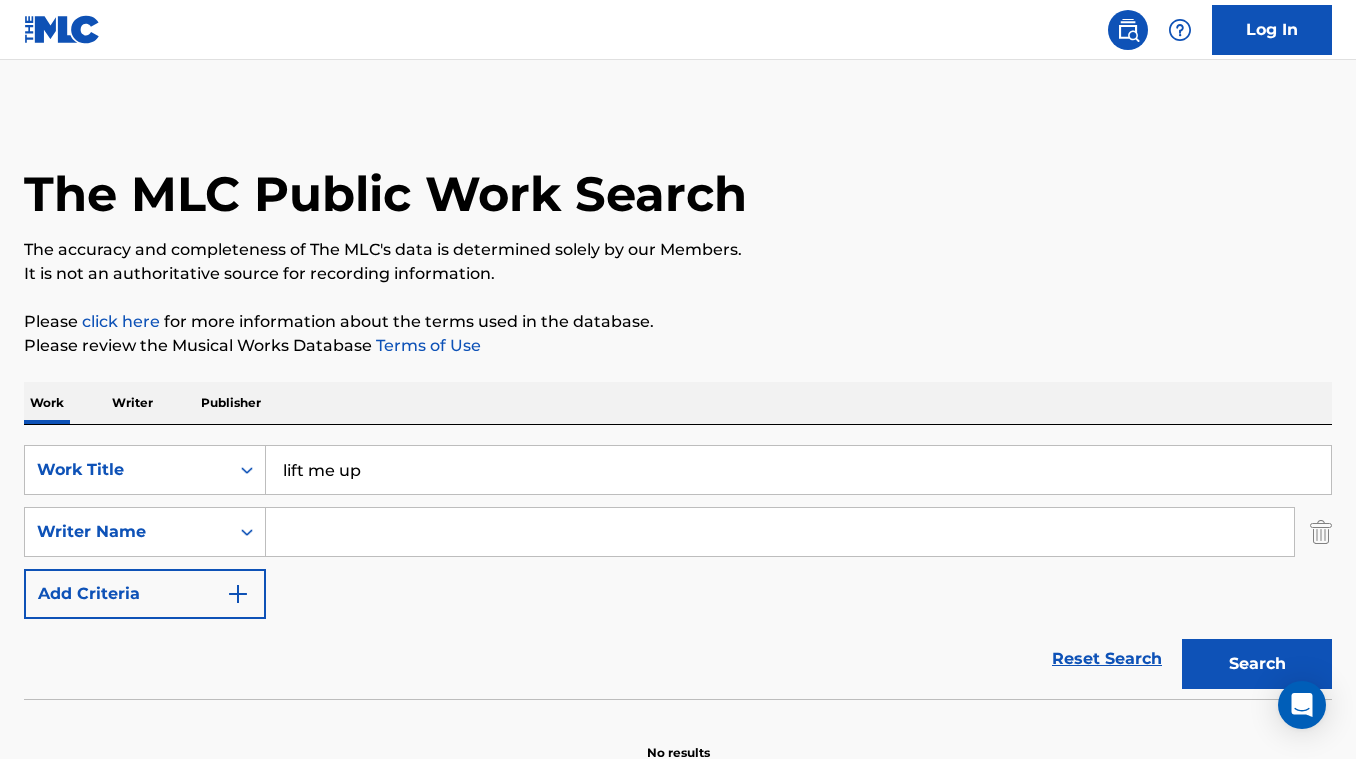 click at bounding box center (780, 532) 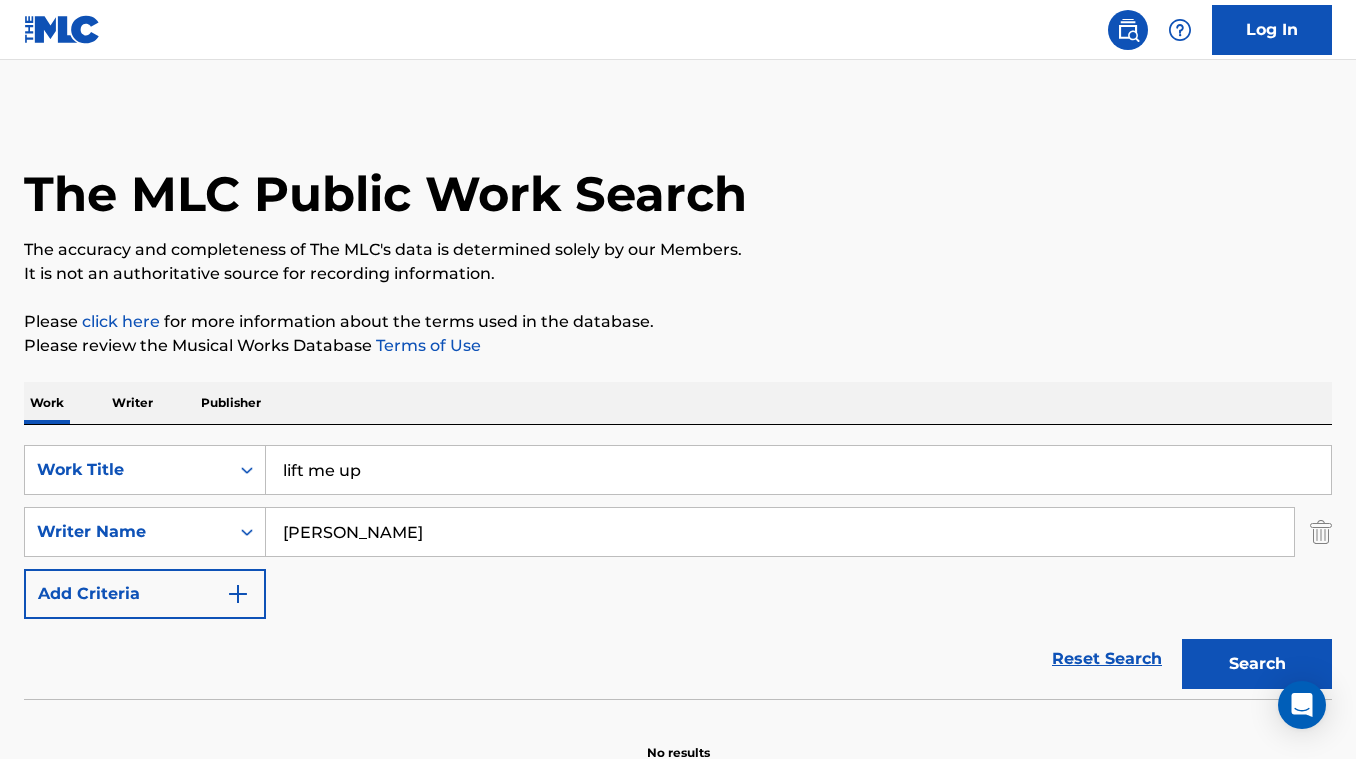 type on "[PERSON_NAME]" 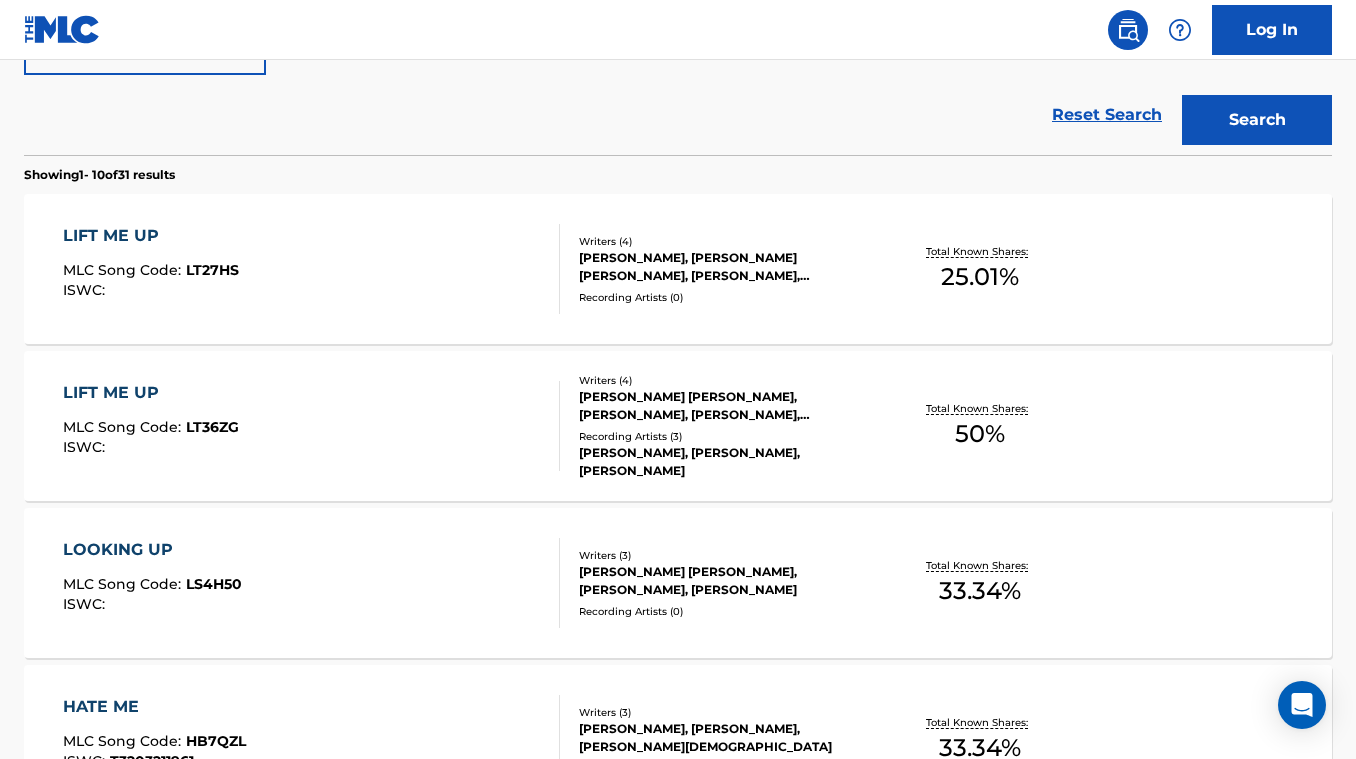 scroll, scrollTop: 534, scrollLeft: 0, axis: vertical 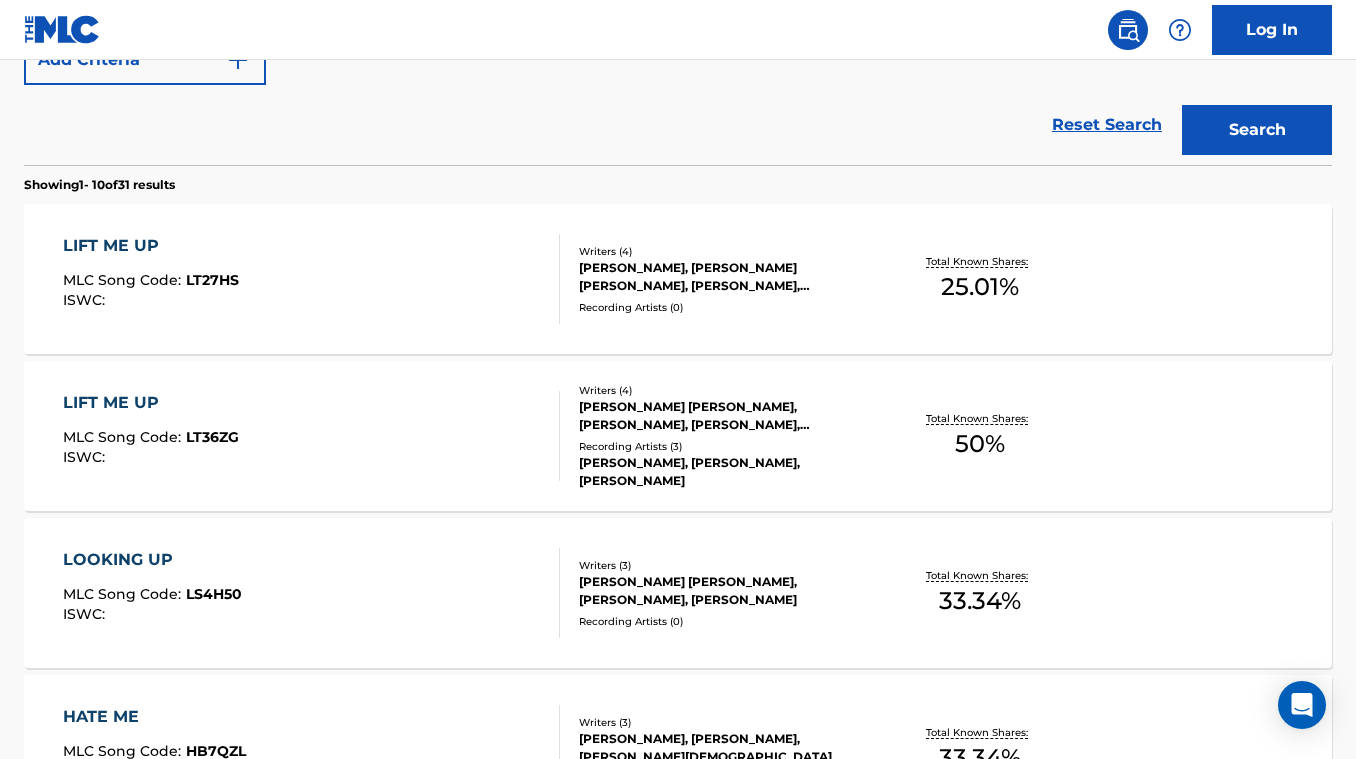 click on "Total Known Shares: 50 %" at bounding box center (979, 436) 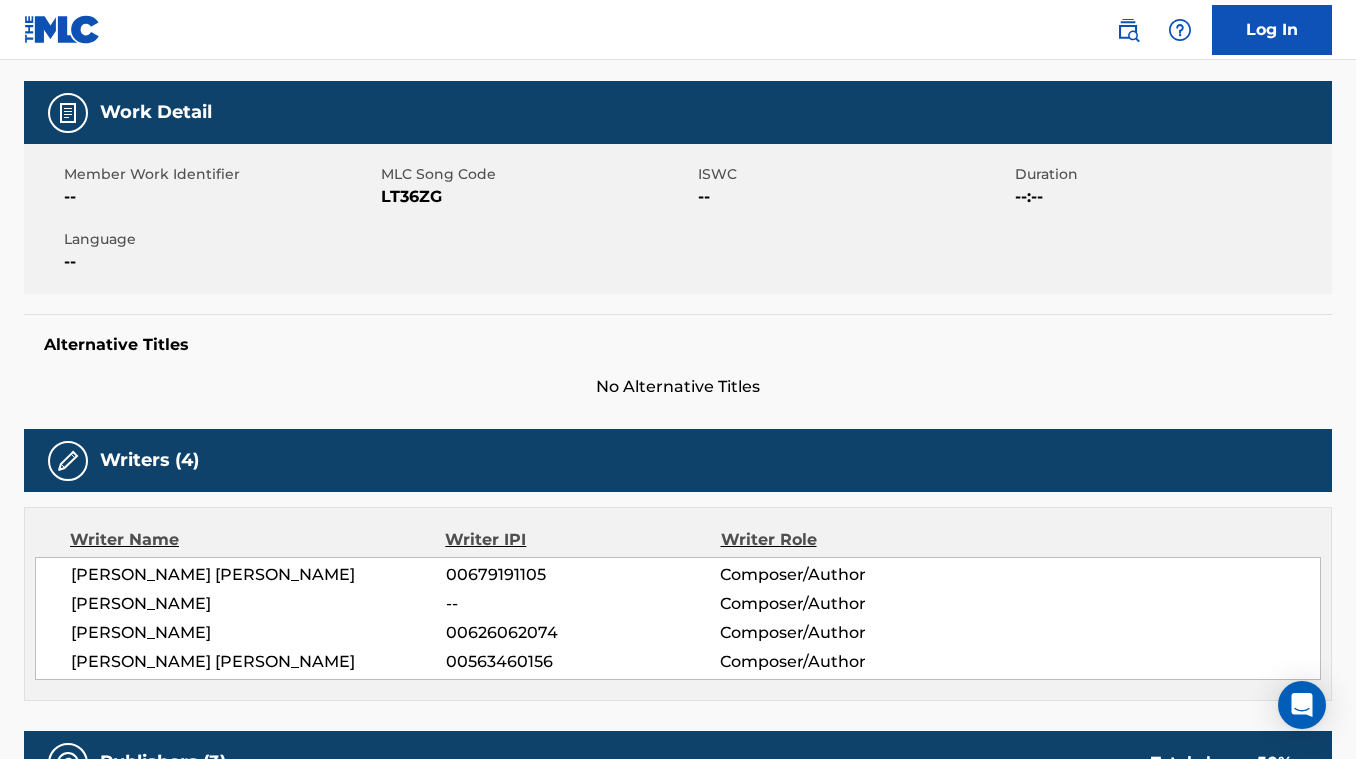 scroll, scrollTop: 0, scrollLeft: 0, axis: both 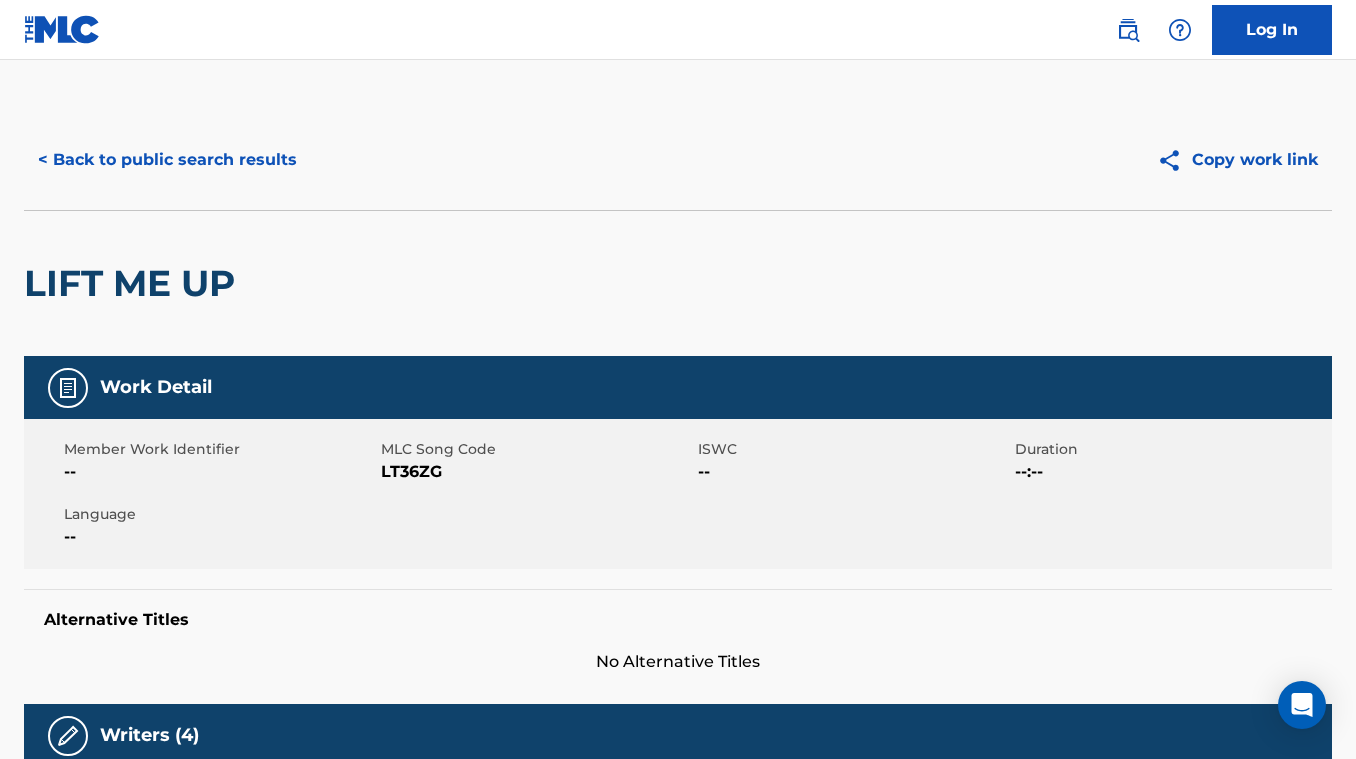 click on "< Back to public search results" at bounding box center (167, 160) 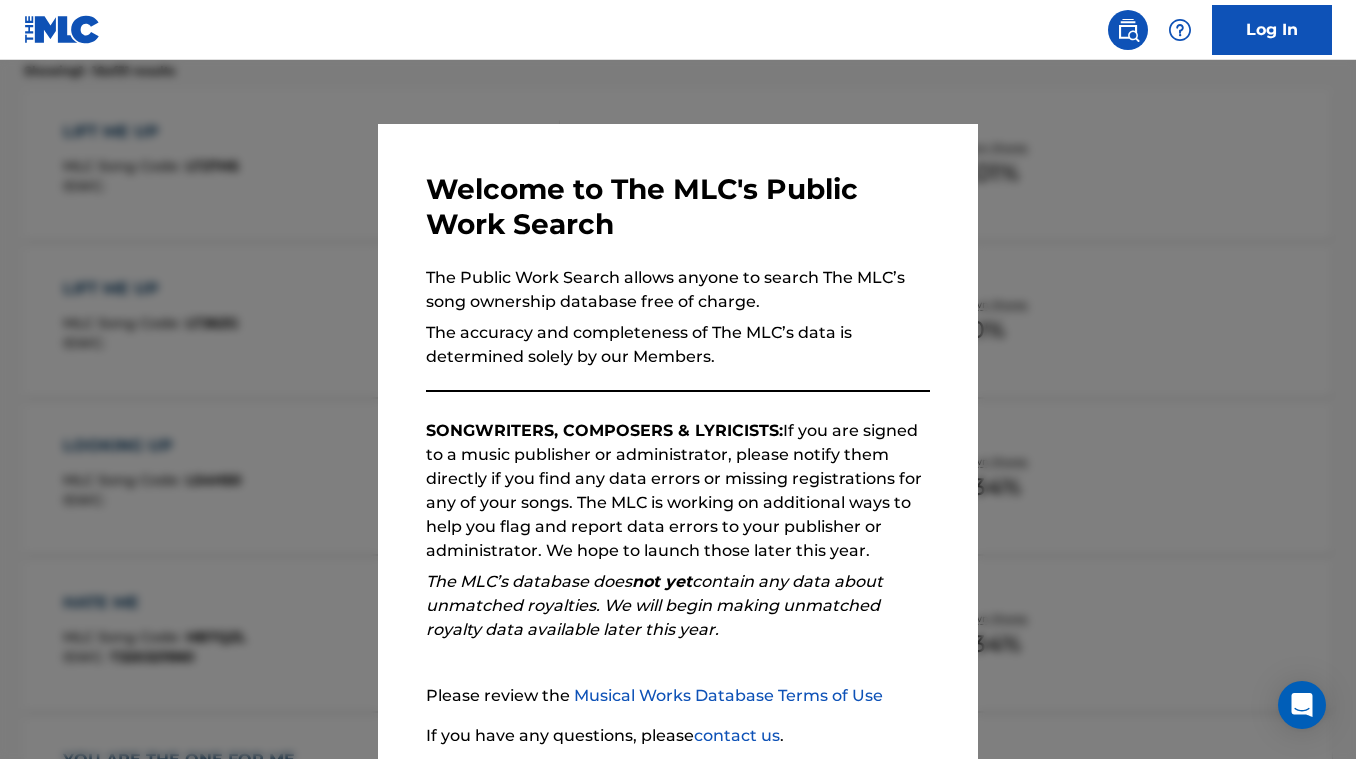 click at bounding box center [678, 439] 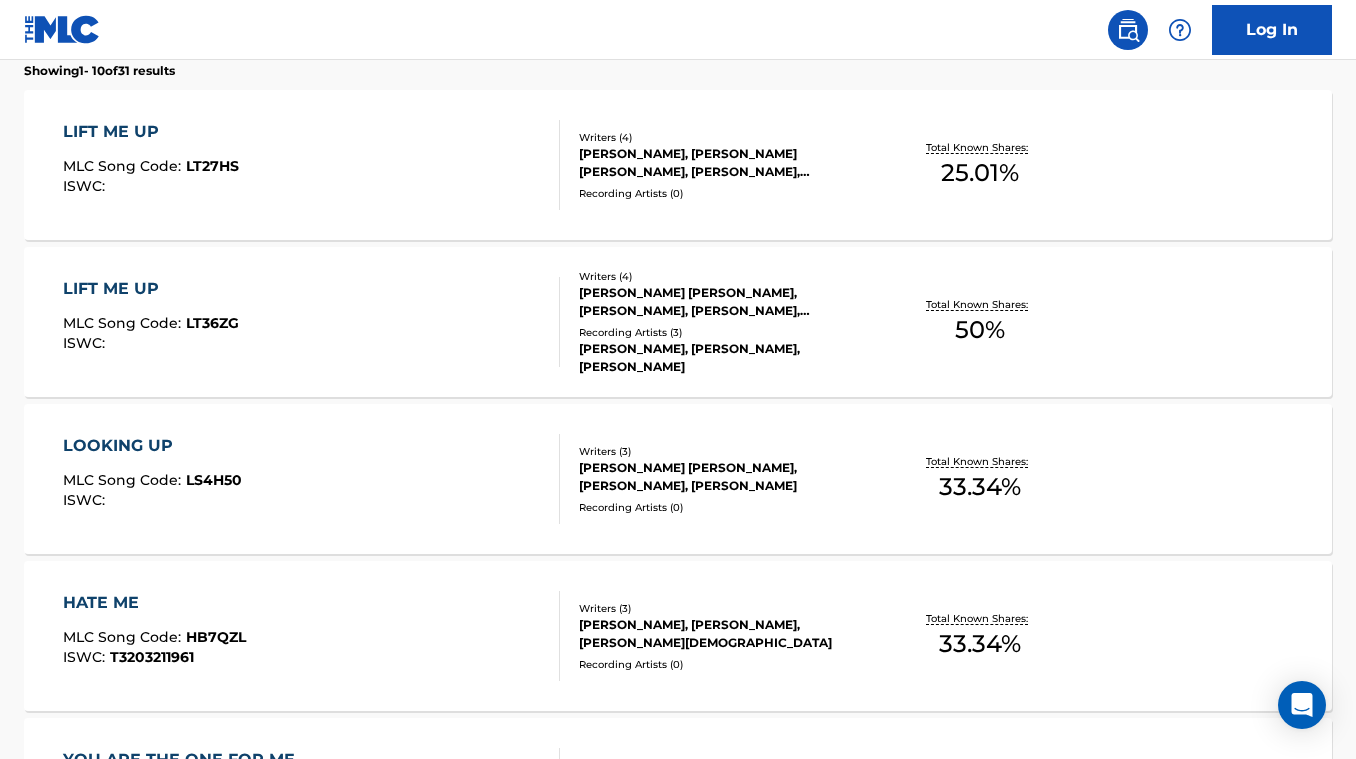click on "LIFT ME UP" at bounding box center (151, 132) 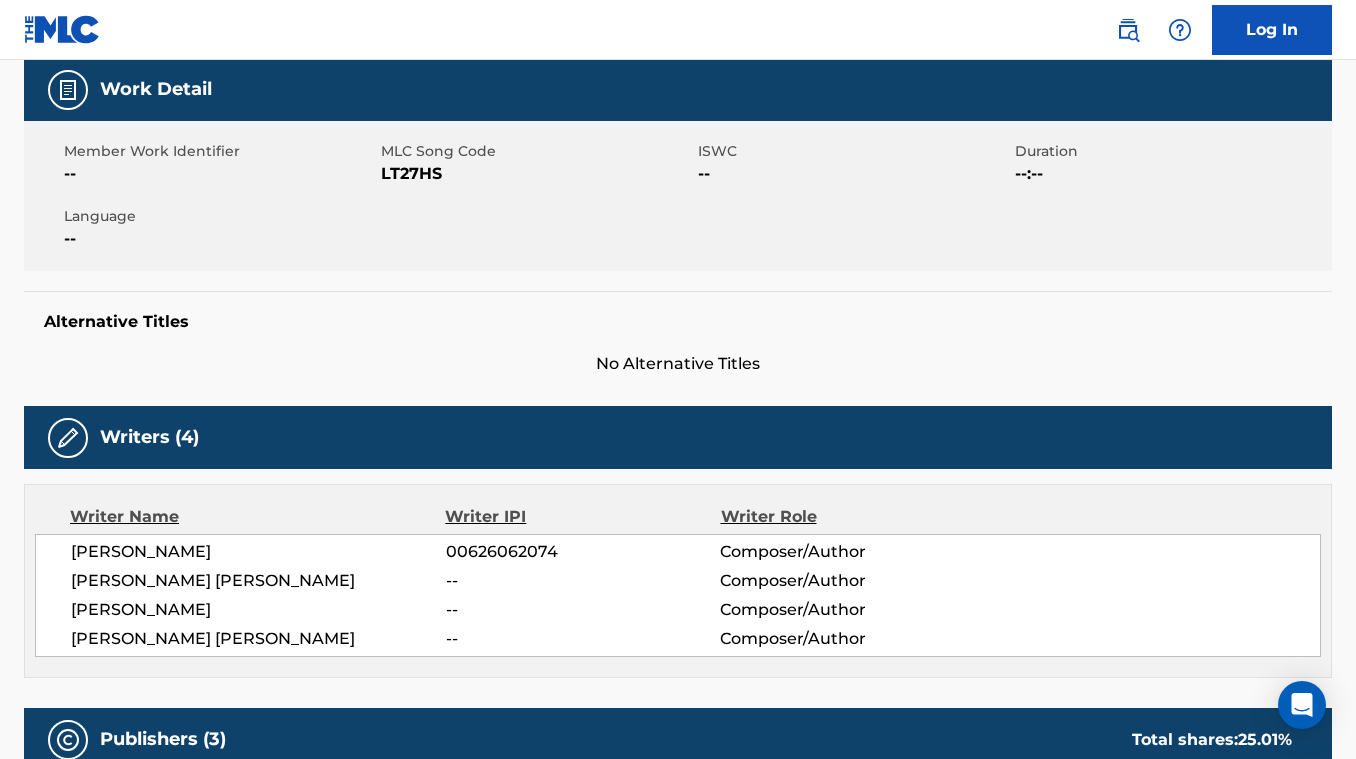 scroll, scrollTop: 85, scrollLeft: 0, axis: vertical 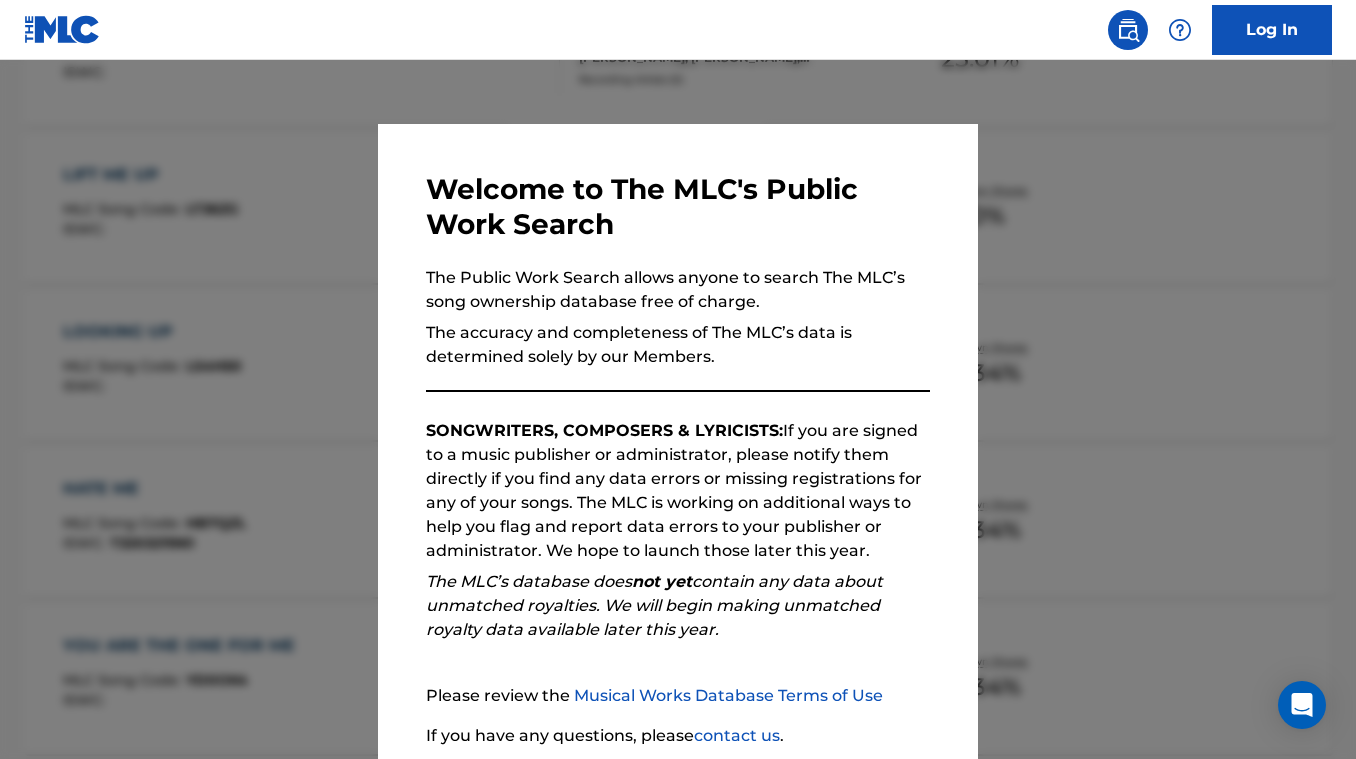 click at bounding box center [678, 439] 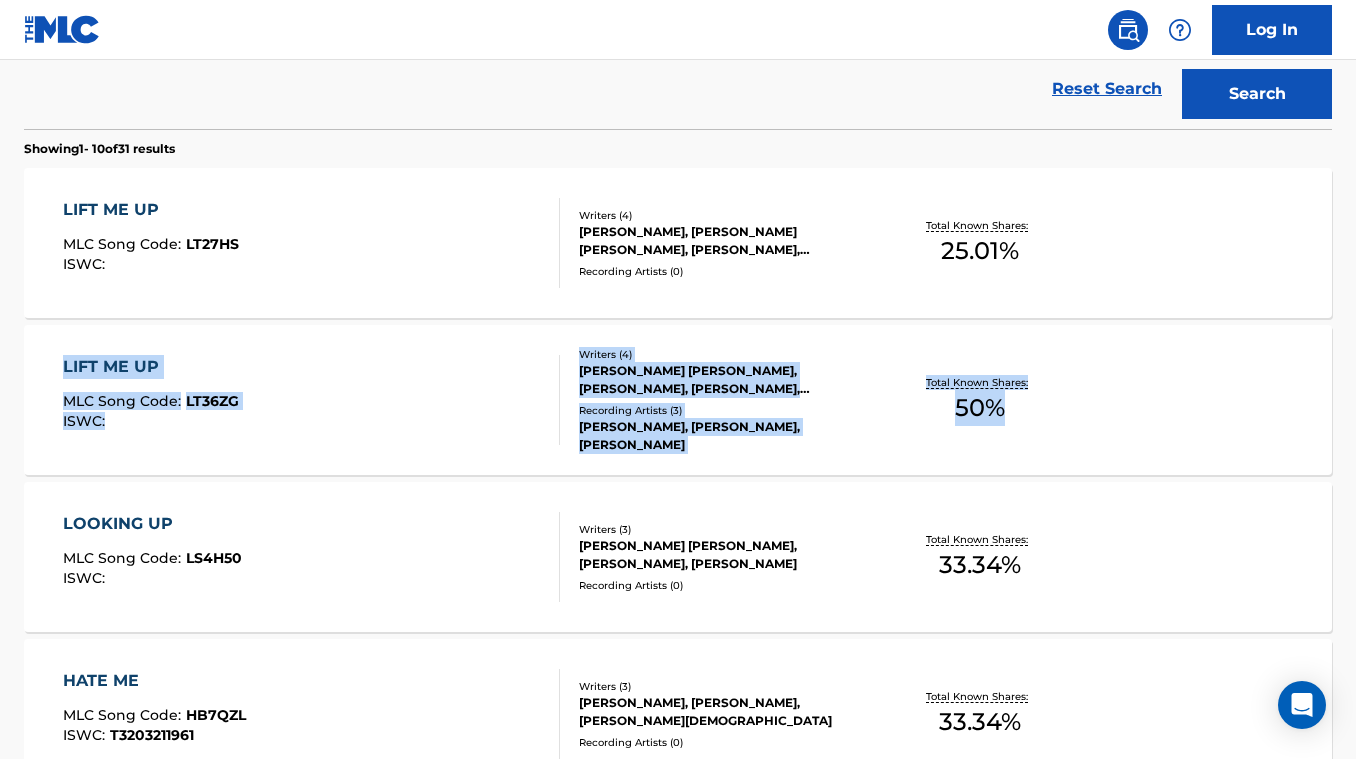 scroll, scrollTop: 355, scrollLeft: 0, axis: vertical 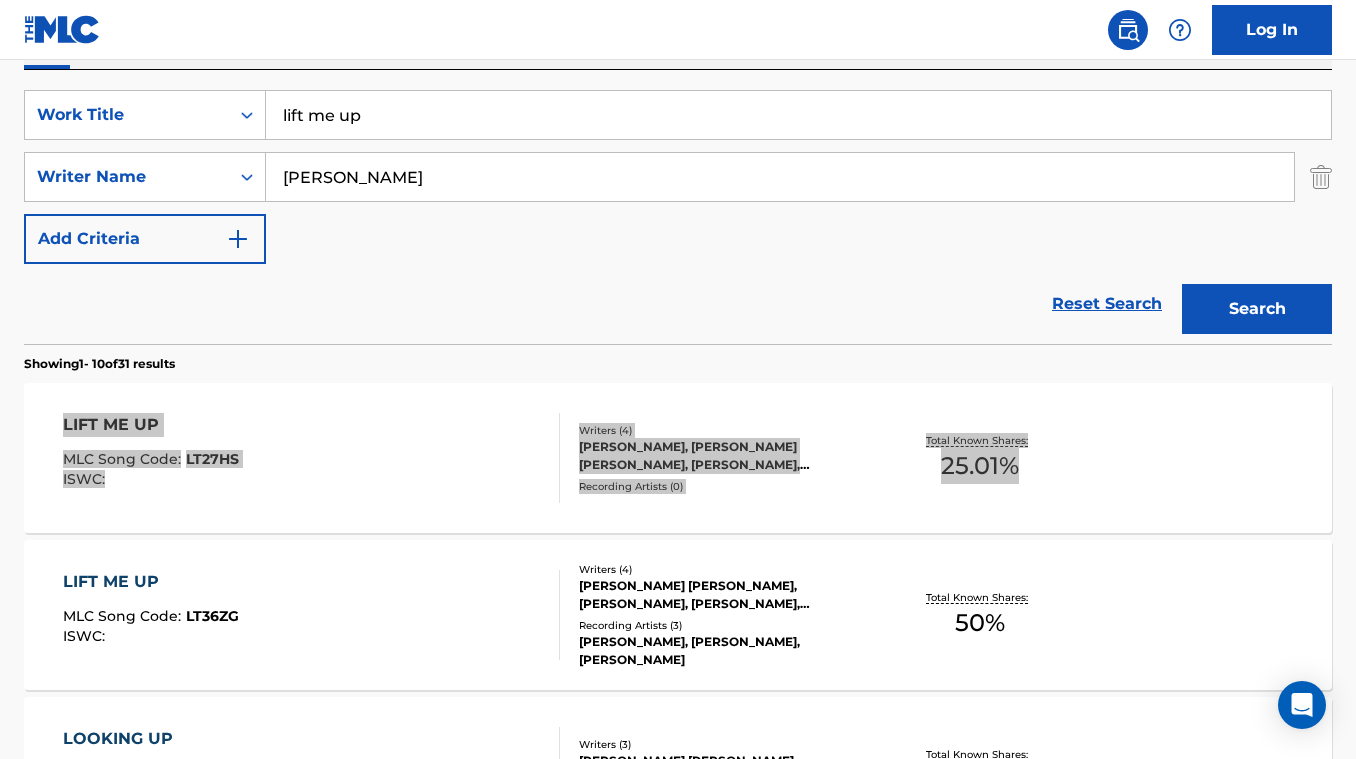drag, startPoint x: 111, startPoint y: 420, endPoint x: 881, endPoint y: 5, distance: 874.71423 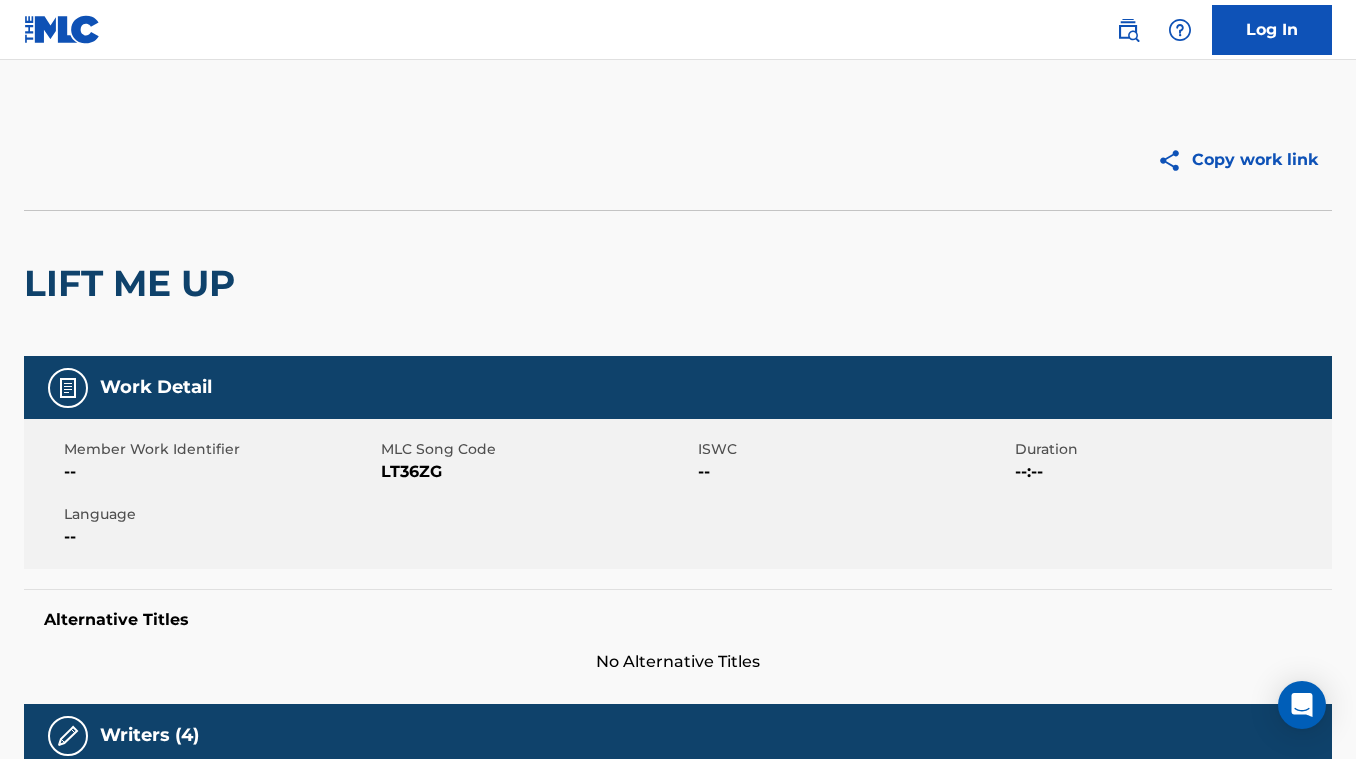 scroll, scrollTop: 0, scrollLeft: 0, axis: both 